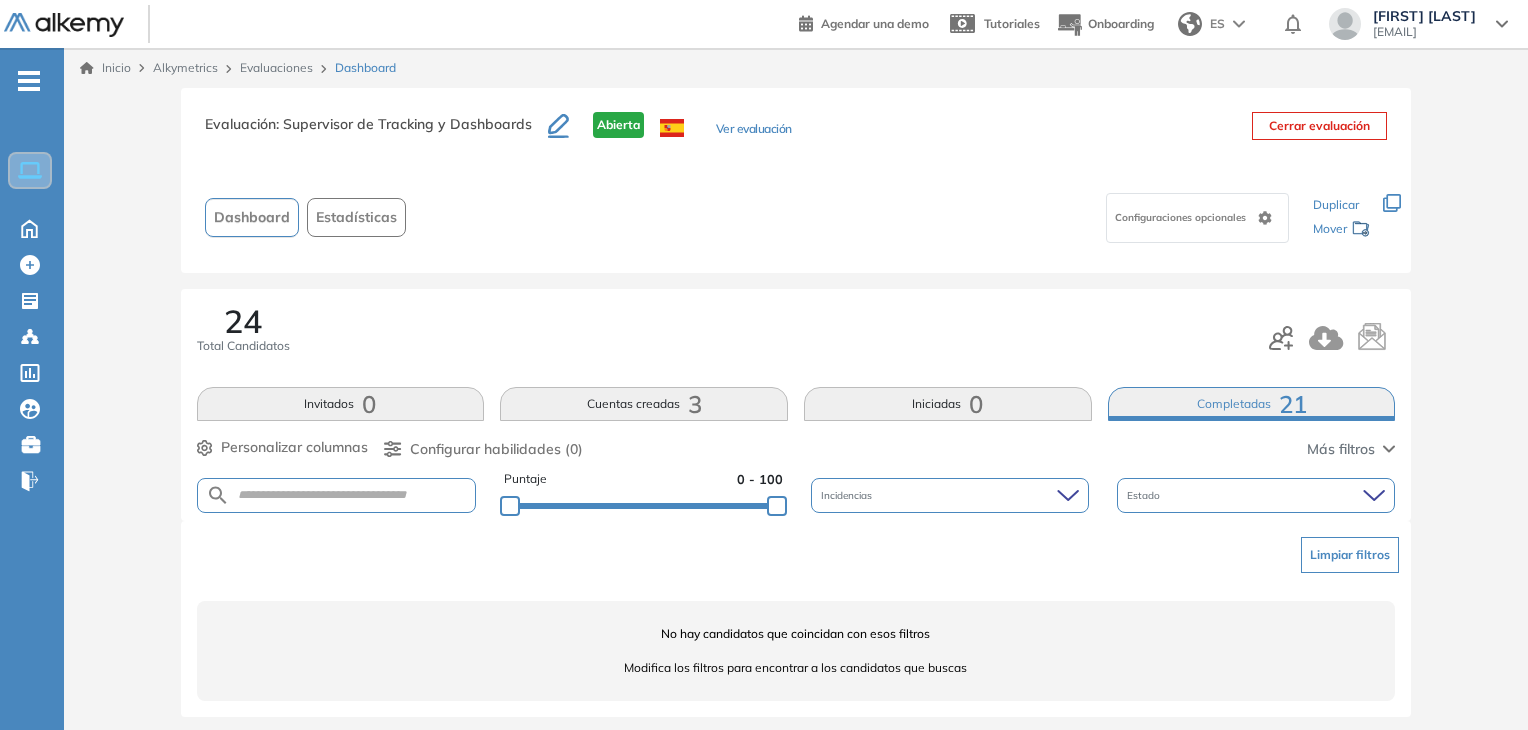 scroll, scrollTop: 0, scrollLeft: 0, axis: both 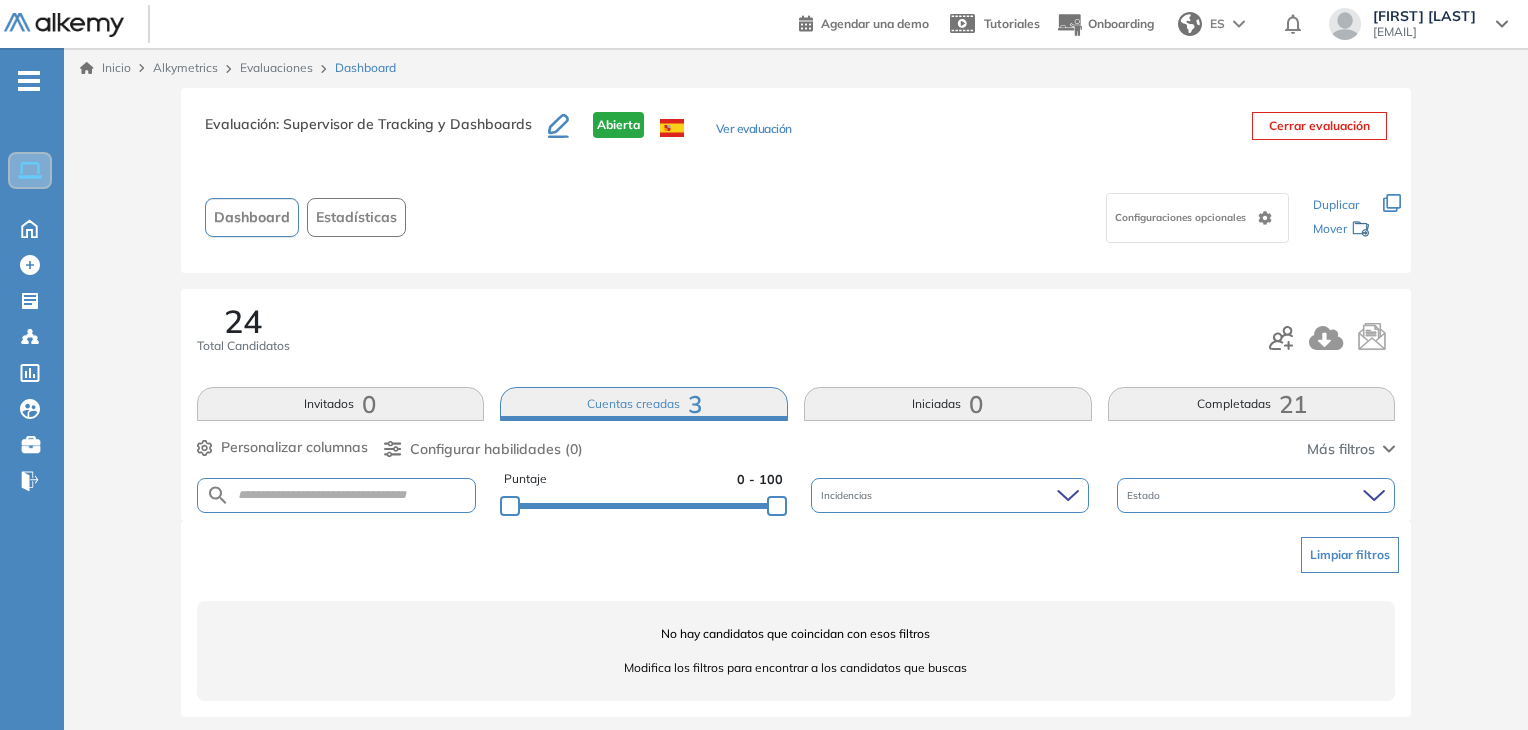 click on "24 Total Candidatos" at bounding box center (796, 338) 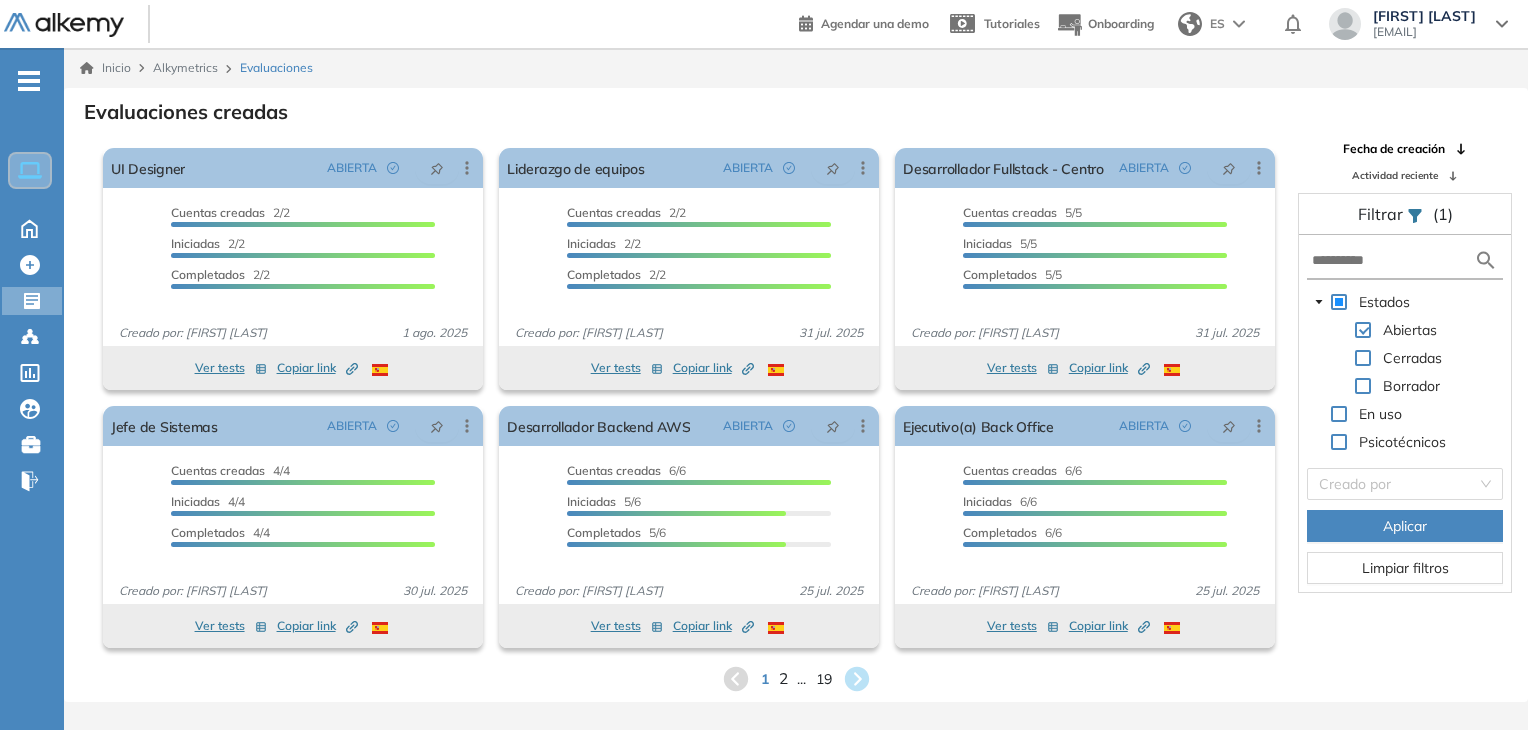 click on "2" at bounding box center (782, 678) 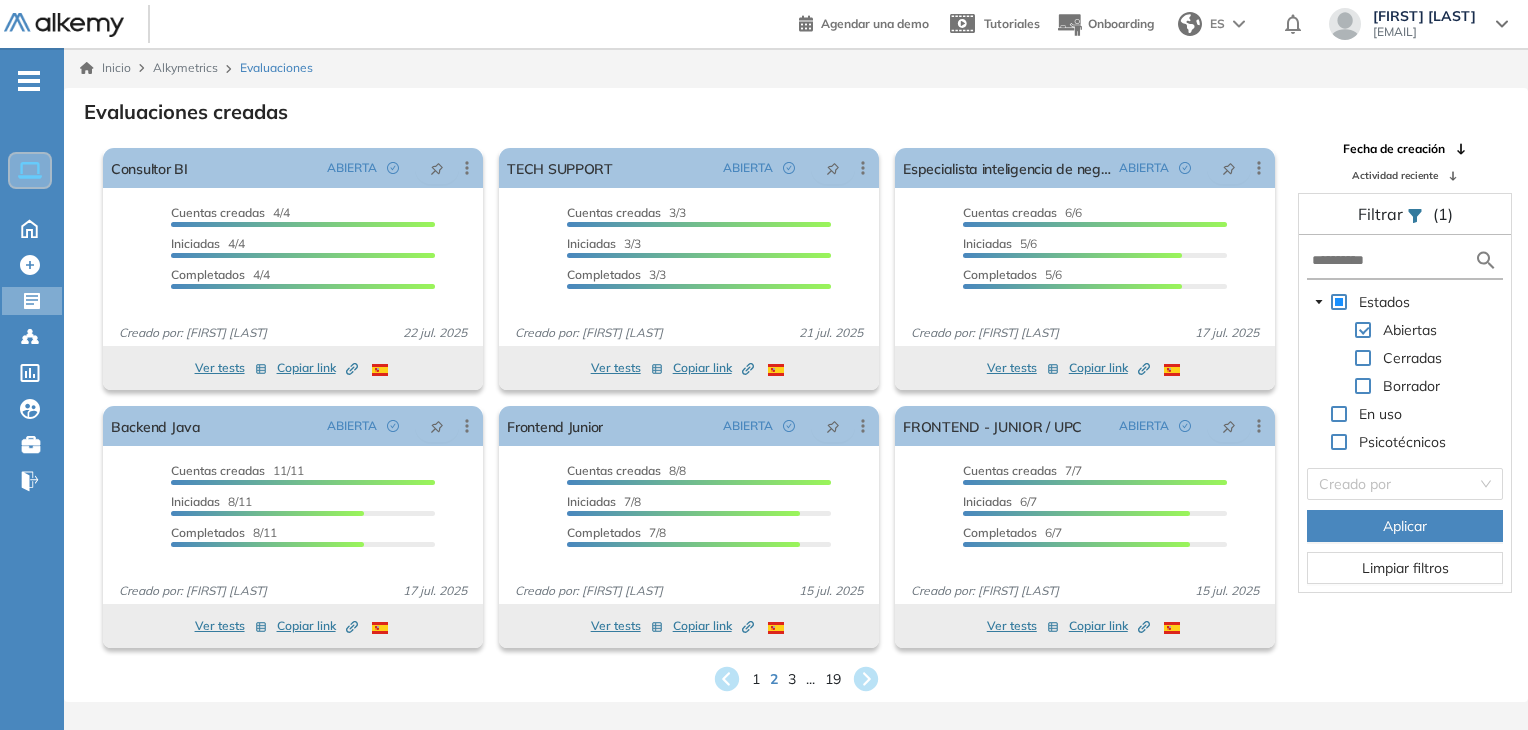 click on "1 2 3 ... 19" at bounding box center [796, 679] 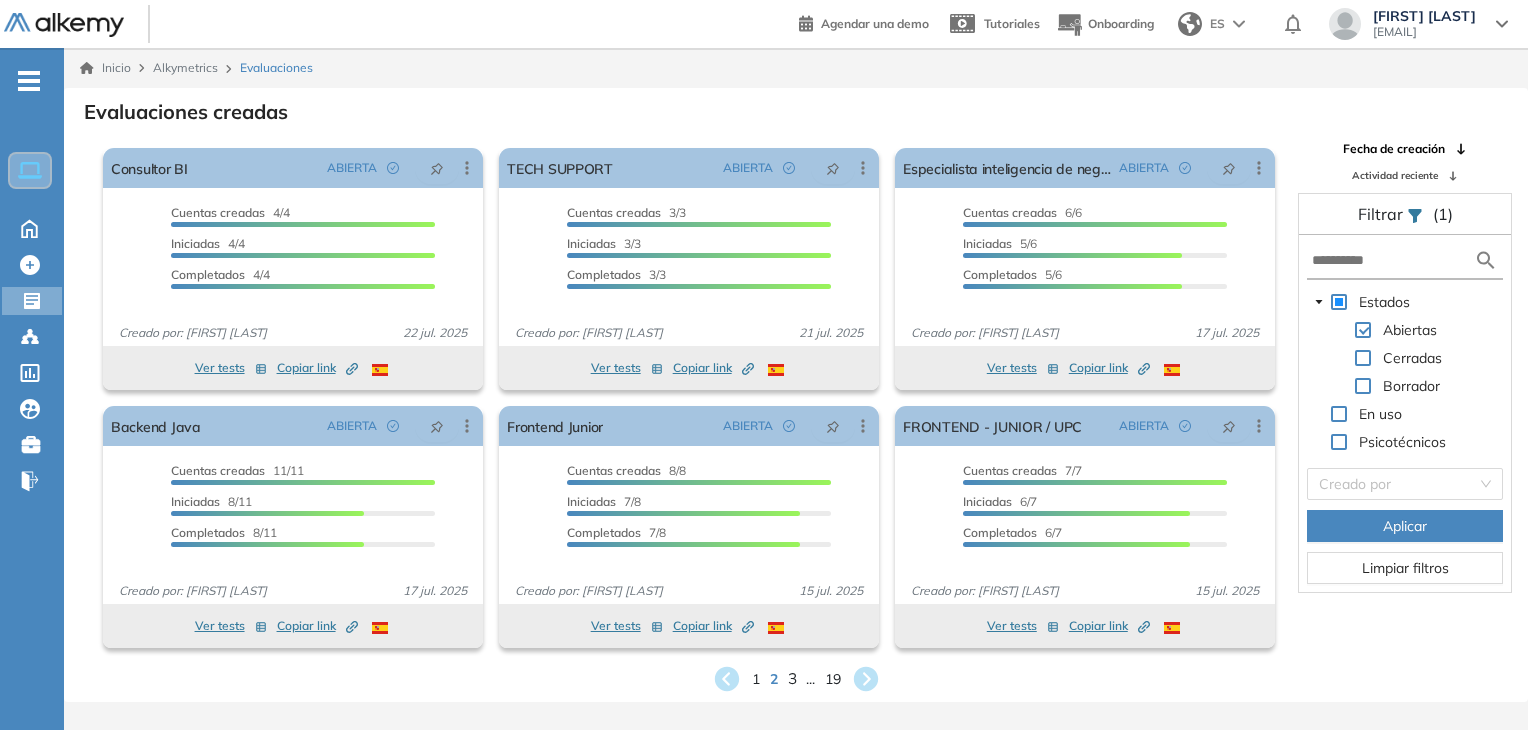 click on "3" at bounding box center (791, 678) 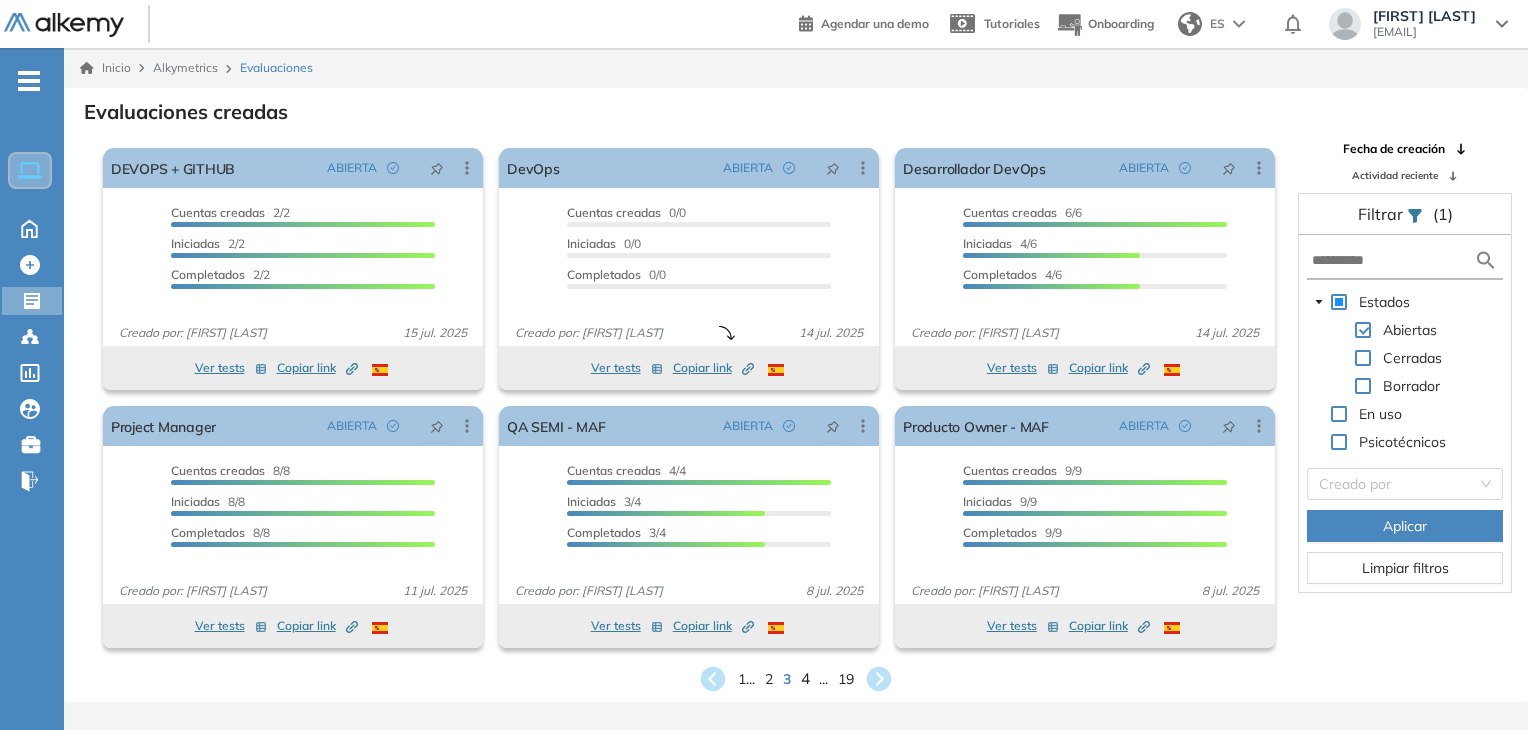 click on "4" at bounding box center [805, 678] 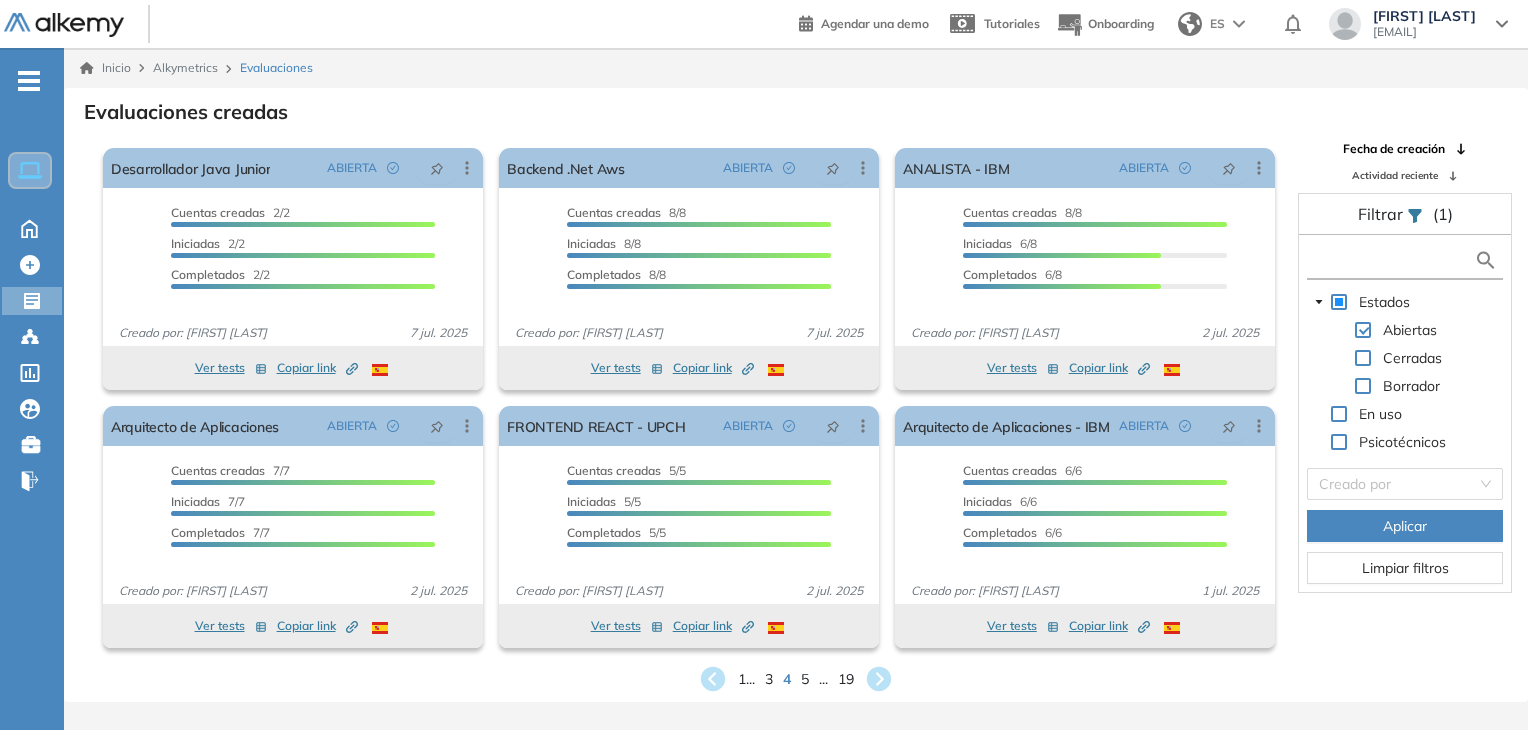 click at bounding box center [1393, 260] 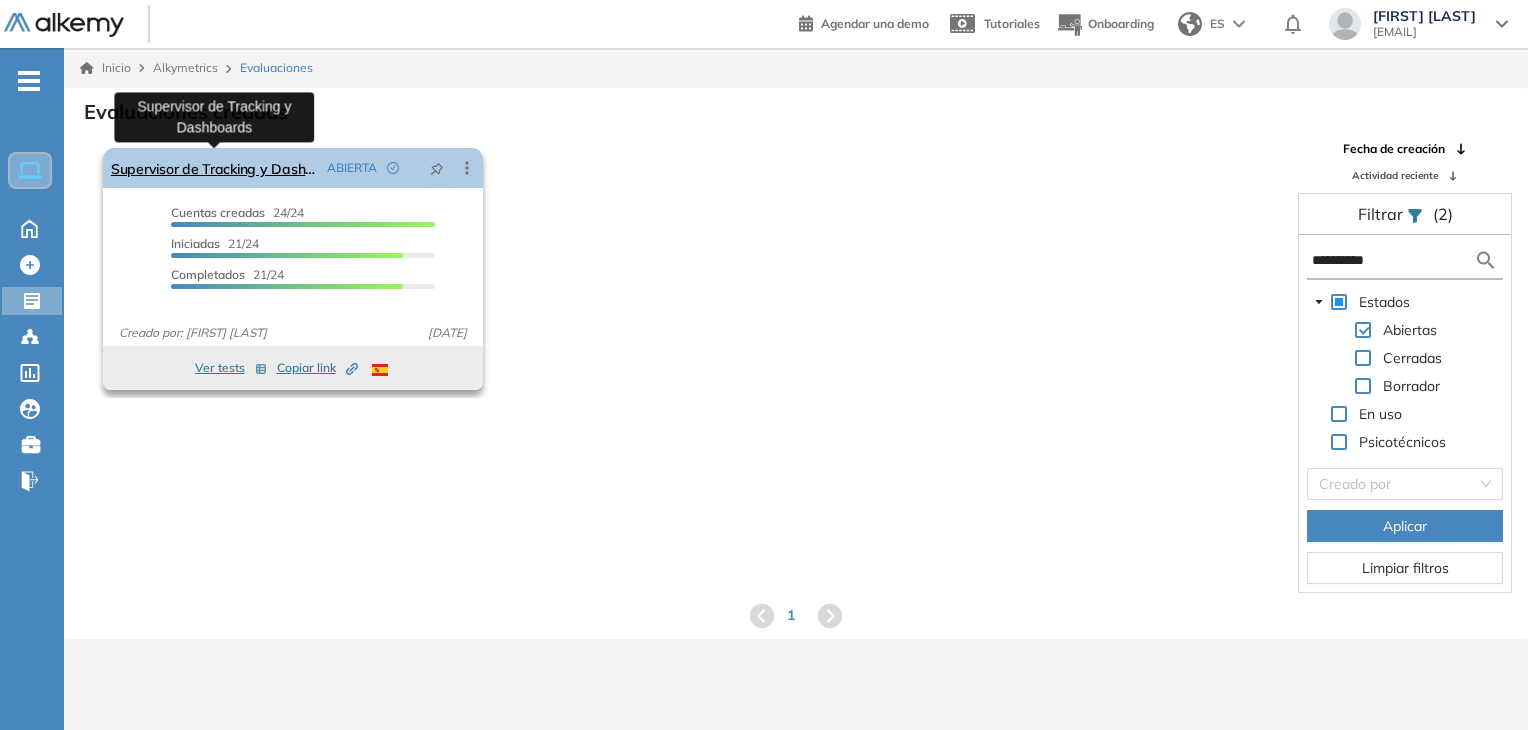 type on "**********" 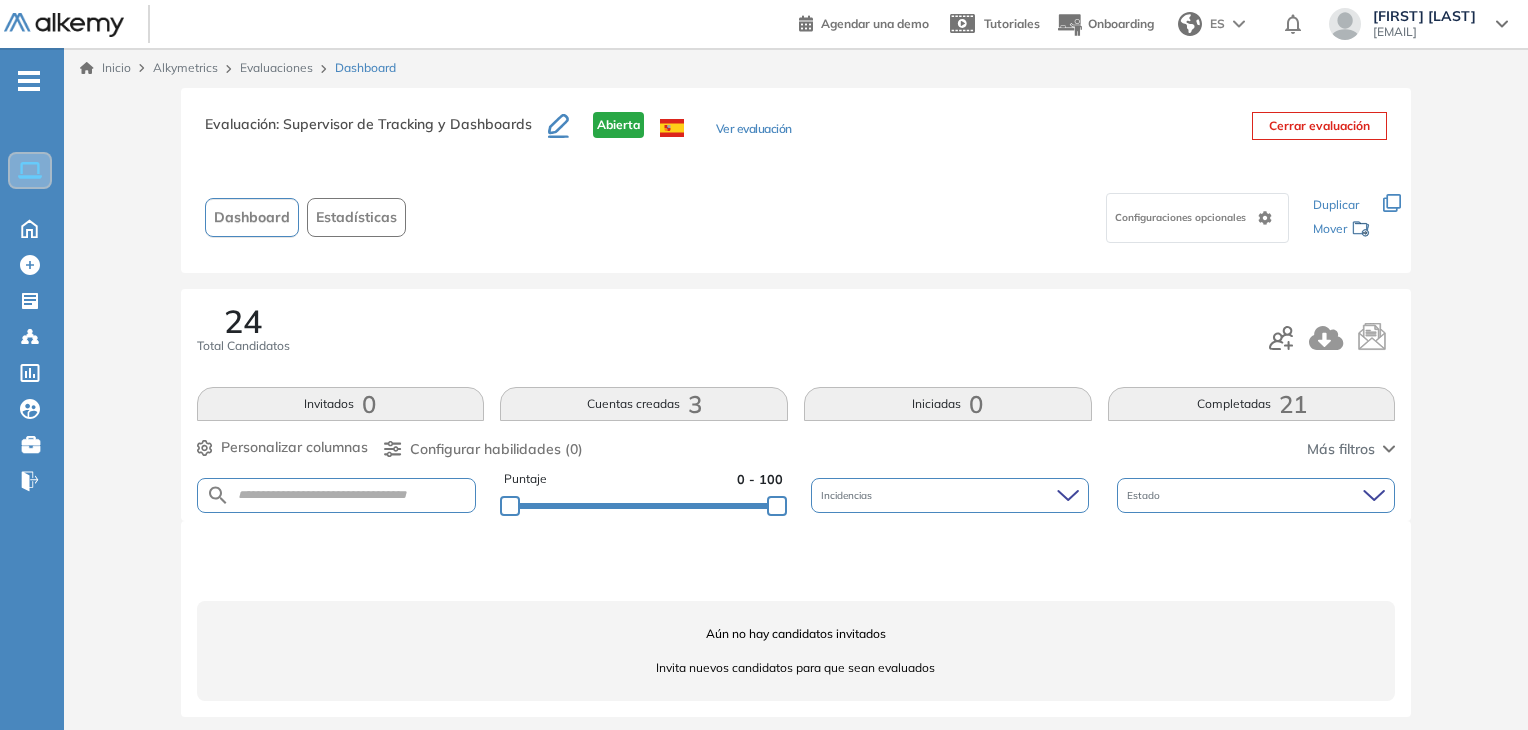 click on "Completadas 21" at bounding box center [1252, 404] 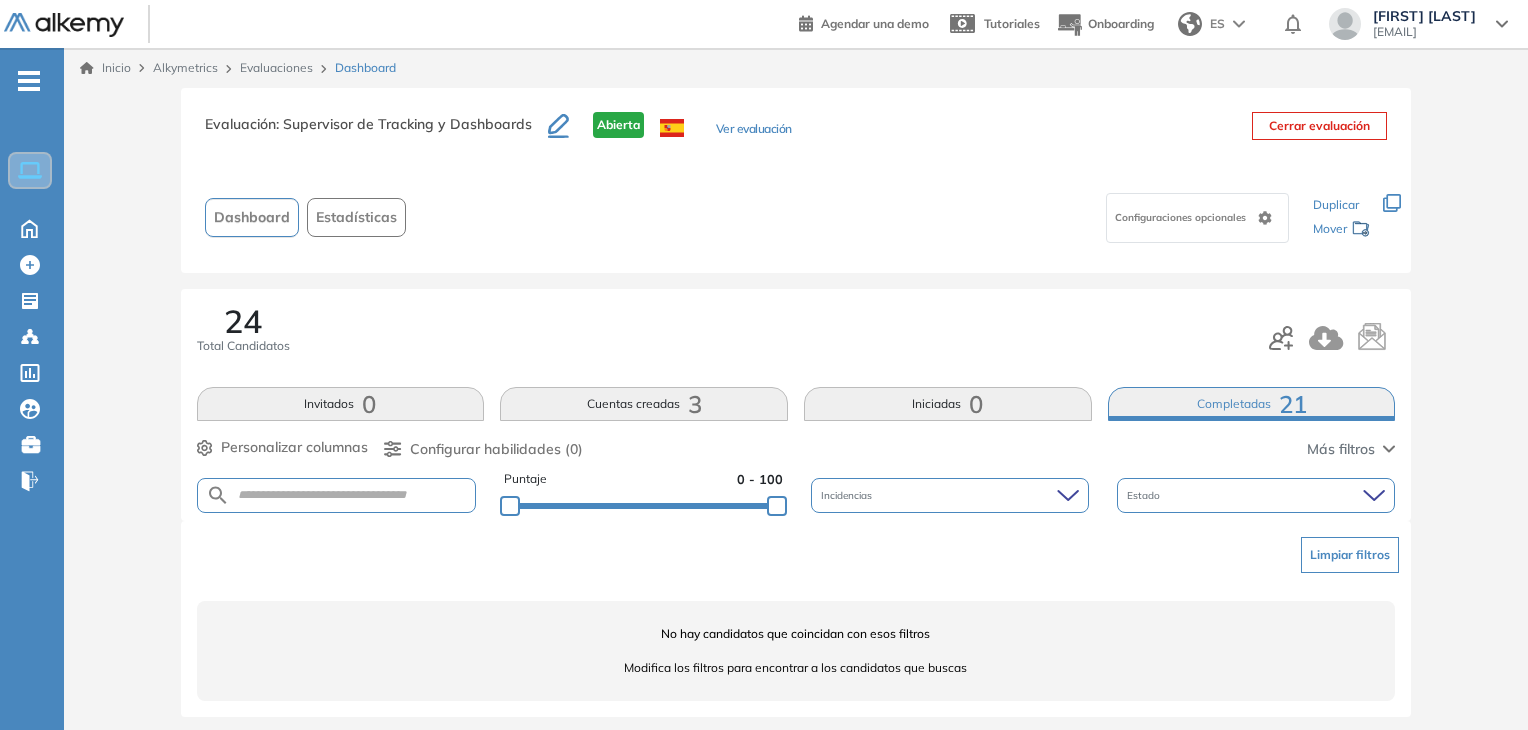 scroll, scrollTop: 10, scrollLeft: 0, axis: vertical 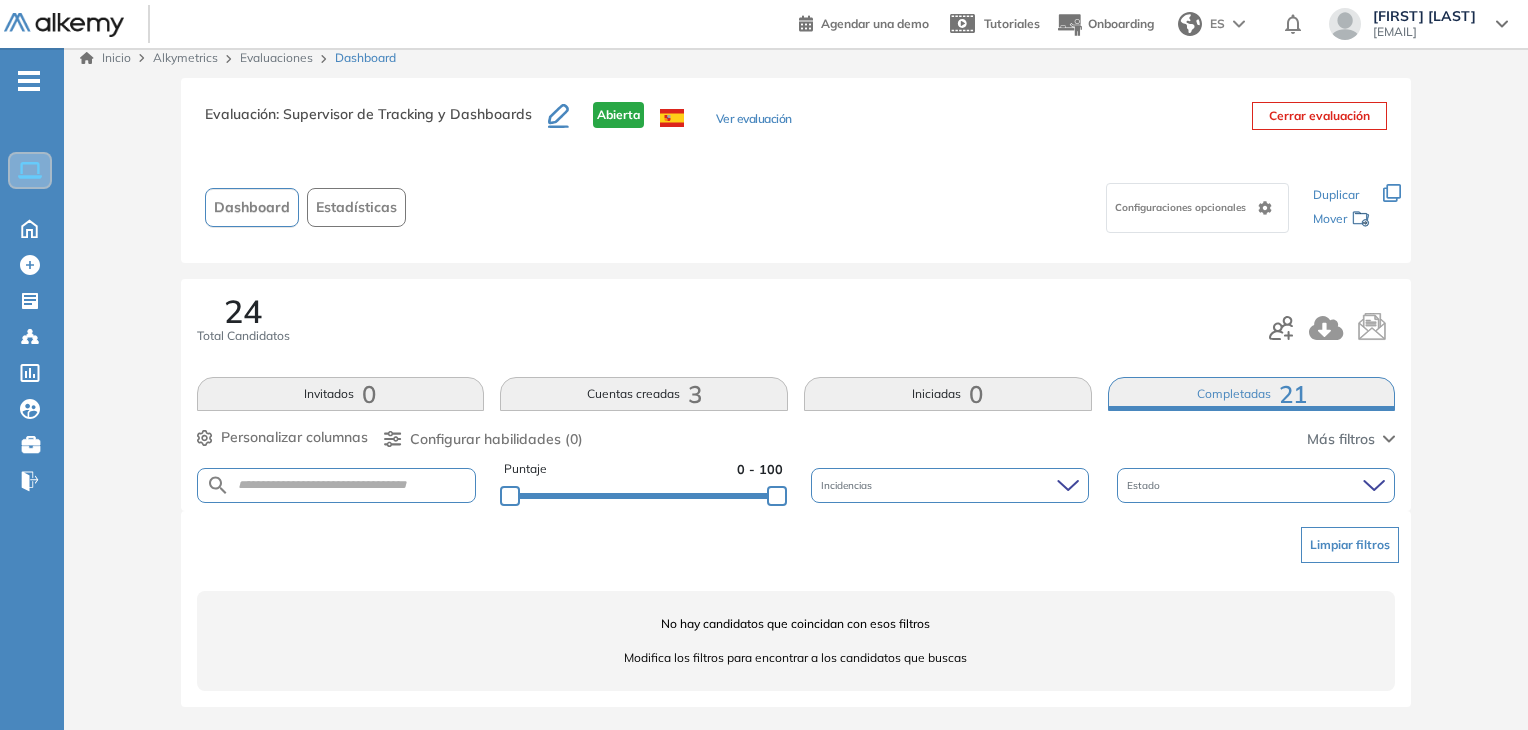 click on "Cuentas creadas 3" at bounding box center (644, 394) 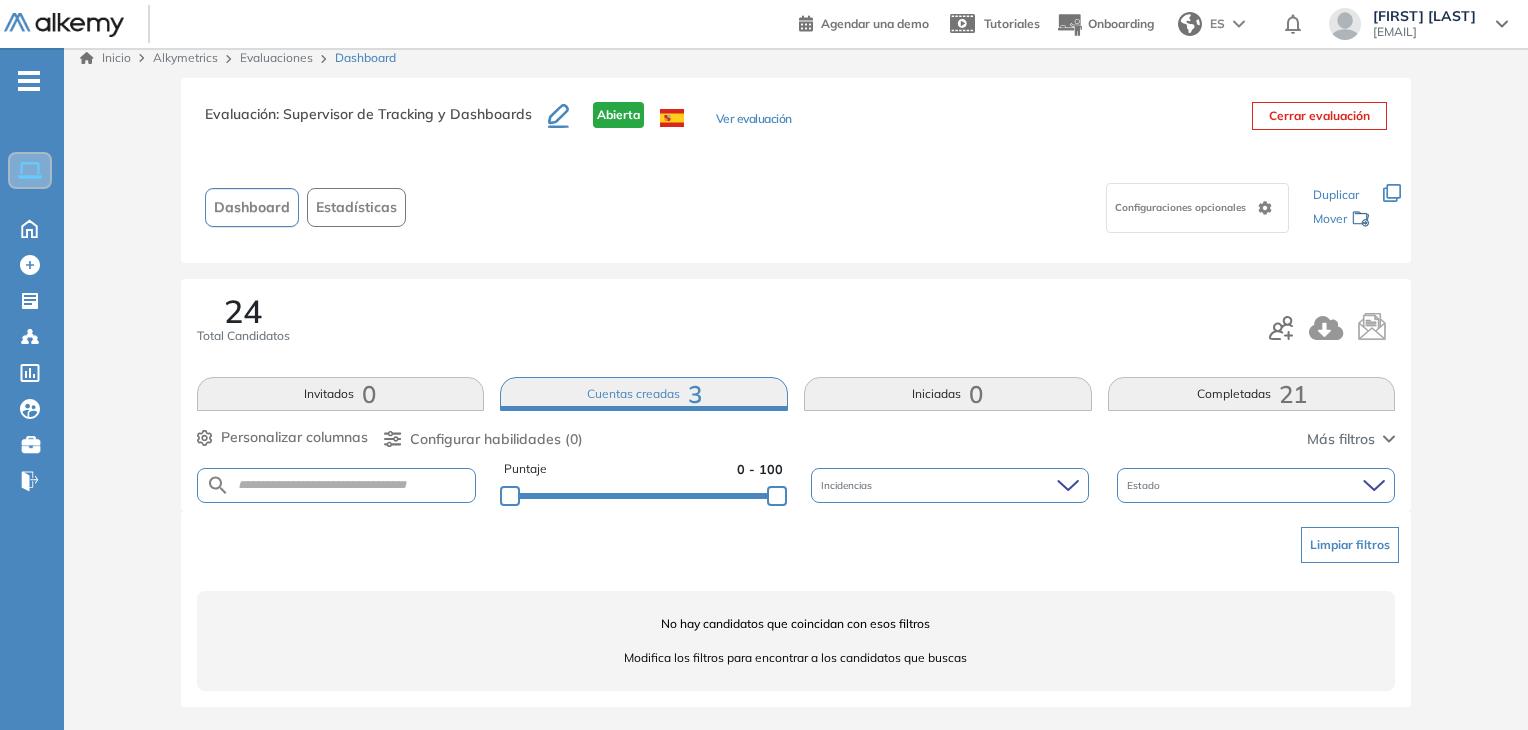 click on "Iniciadas 0" at bounding box center [948, 394] 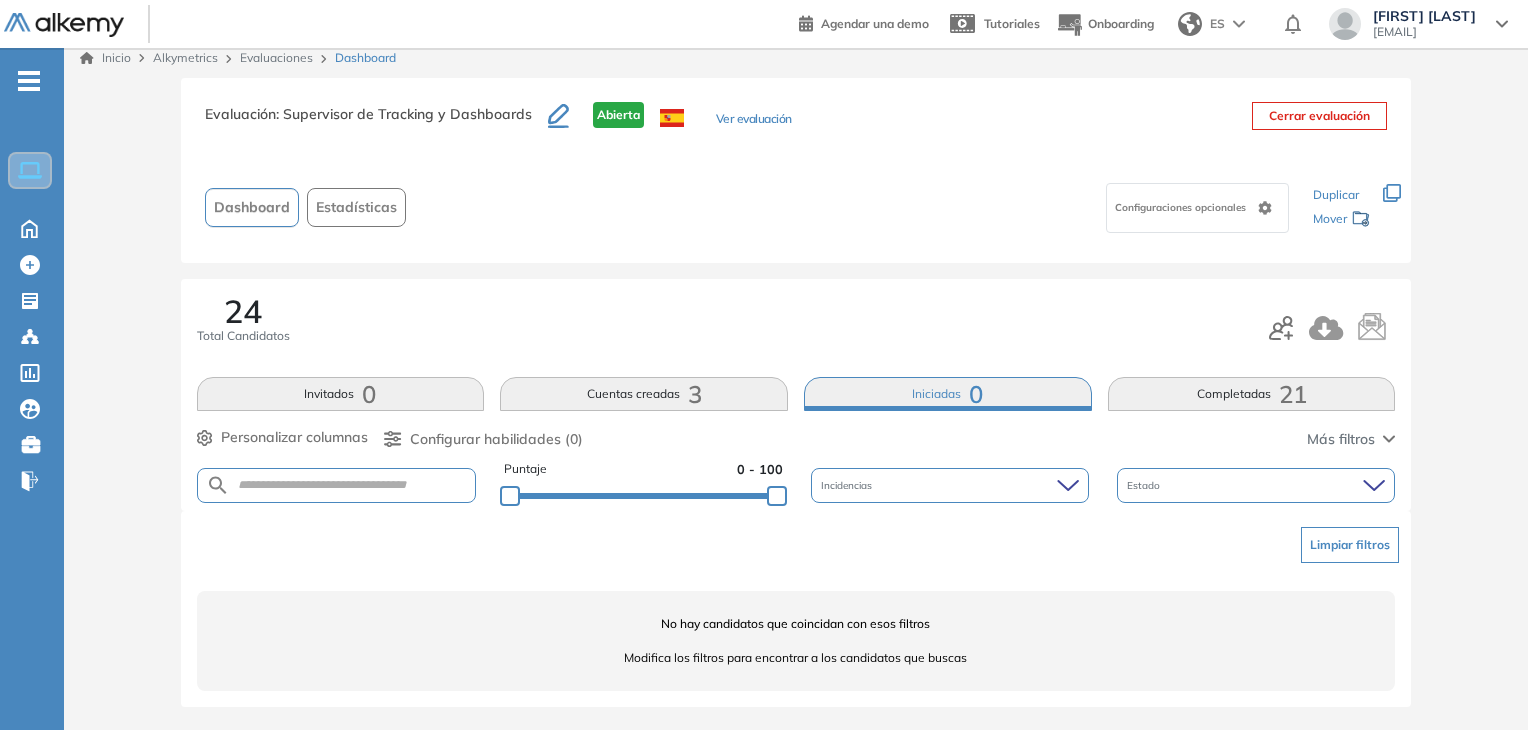 click on "21" at bounding box center [1293, 394] 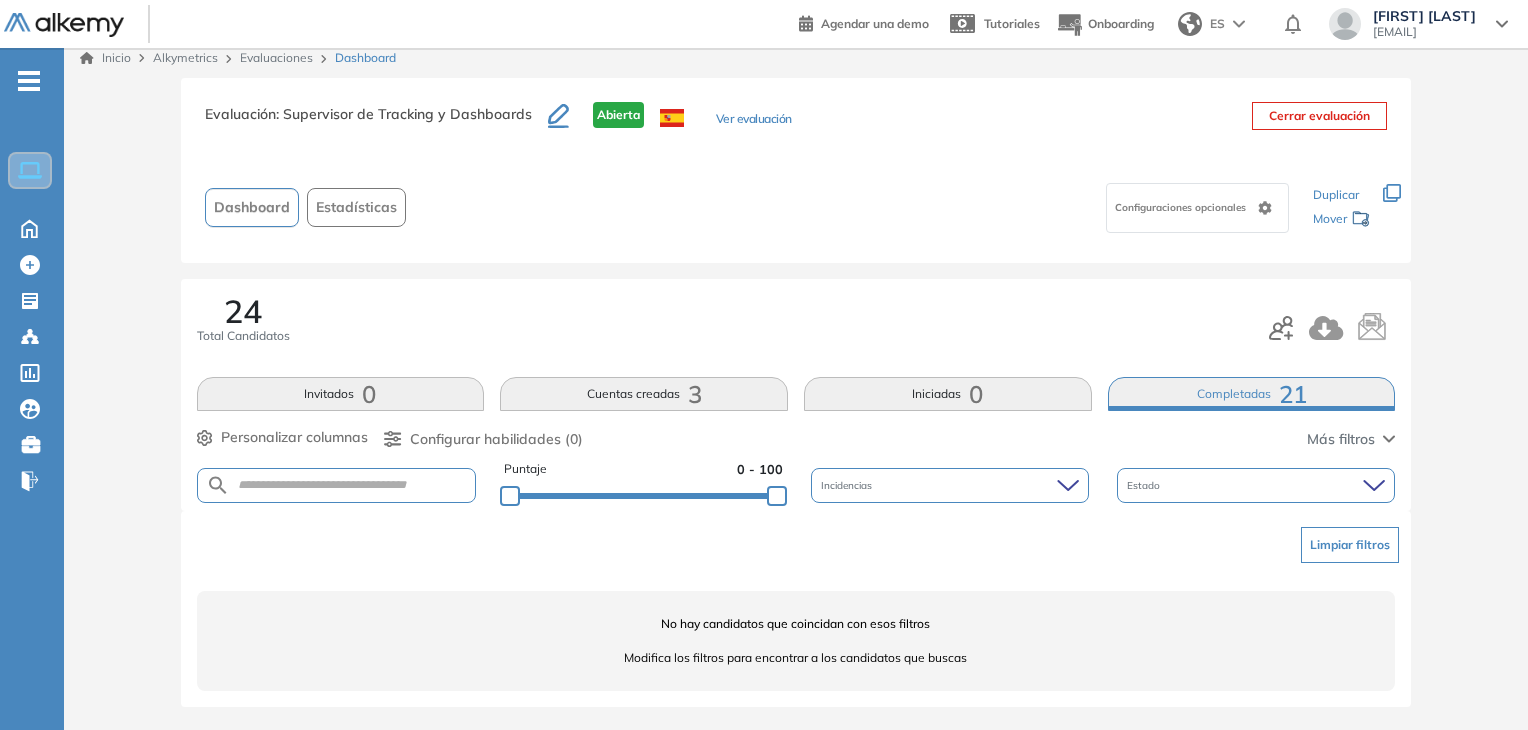 click on "24 Total Candidatos Invitados 0 Cuentas creadas 3 Iniciadas 0 Completadas 21 Personalizar columnas Personalizar columnas Candidato Fijar columna Puntaje Fijar columna Proctoring Fijar columna País Fijar columna Provincia Fijar columna Estado Fijar columna Completado Fijar columna Evaluación Fijar columna Fecha límite Fijar columna Google Analytics Liderazgo y Gestión de Equipos Personalidad - MBTI Cancelar Aplicar Configurar habilidades (0) Más filtros Puntaje 0 - 100 Incidencias Estado" at bounding box center (796, 395) 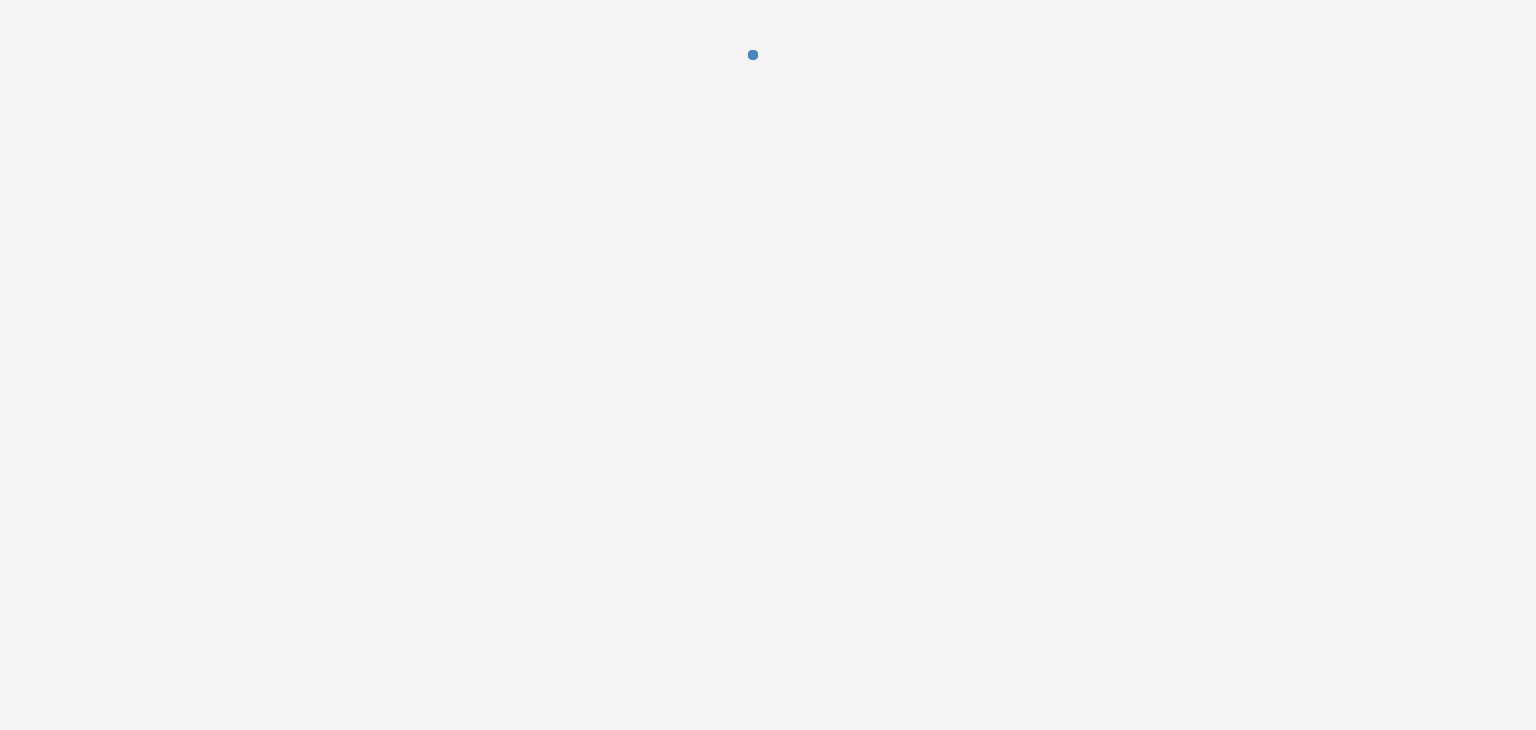 scroll, scrollTop: 0, scrollLeft: 0, axis: both 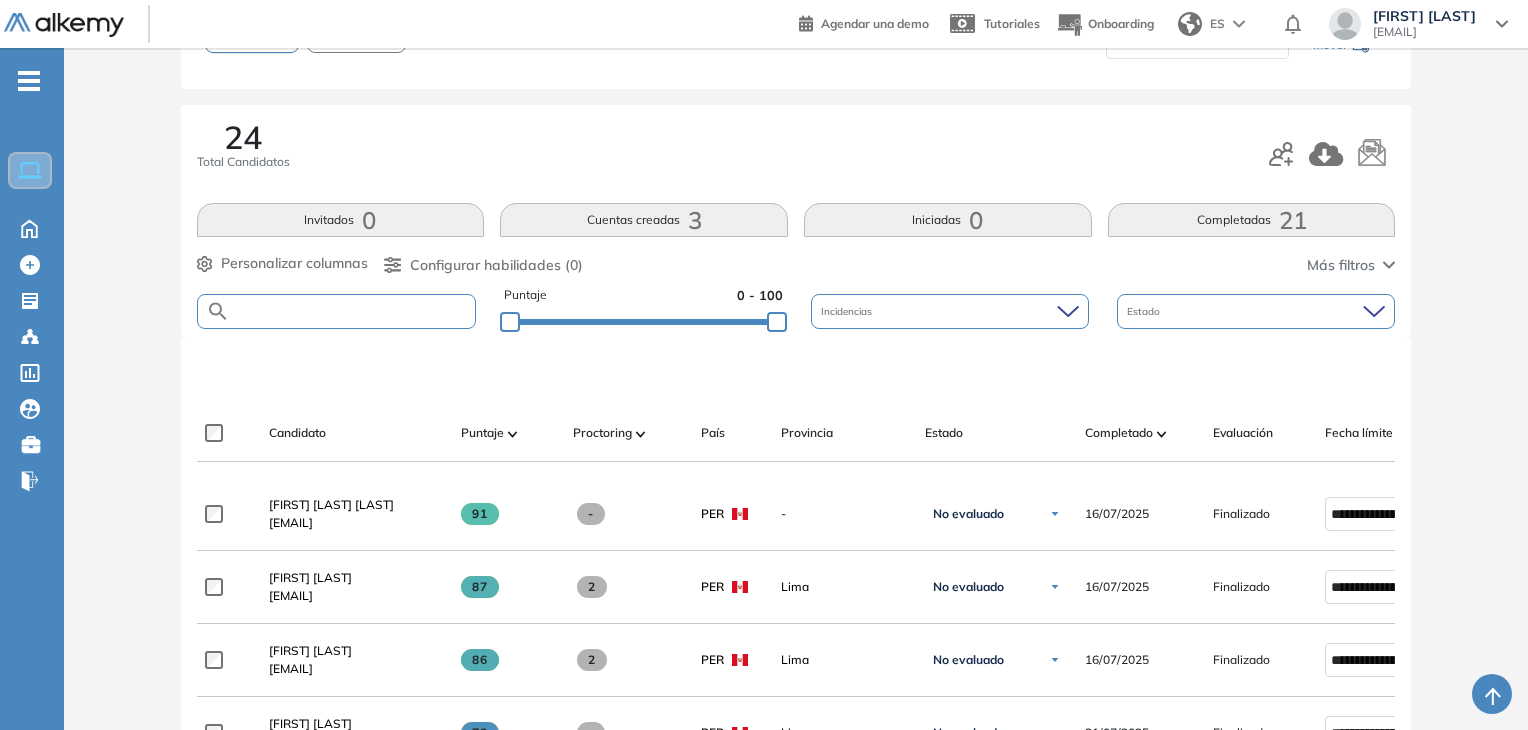 click at bounding box center [353, 311] 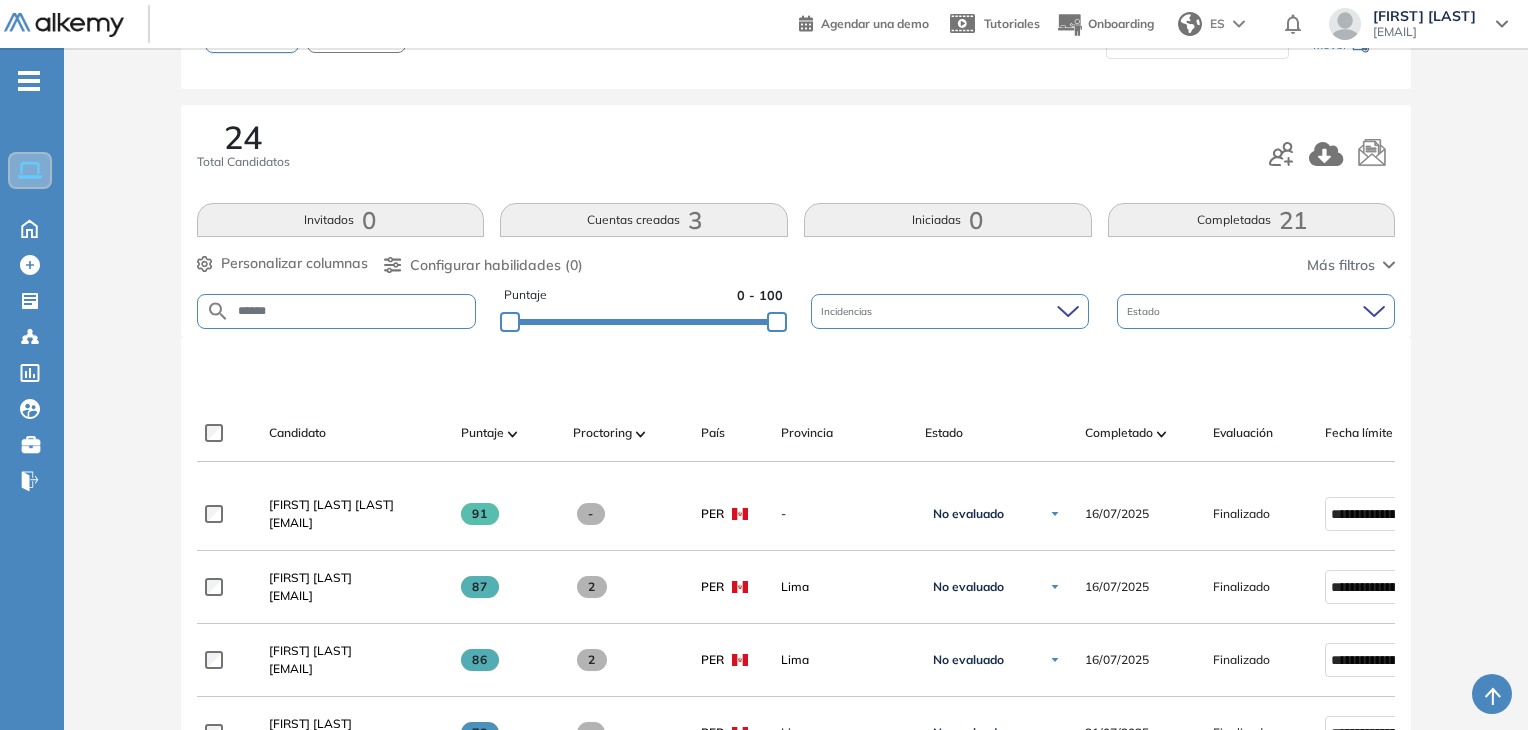 type on "******" 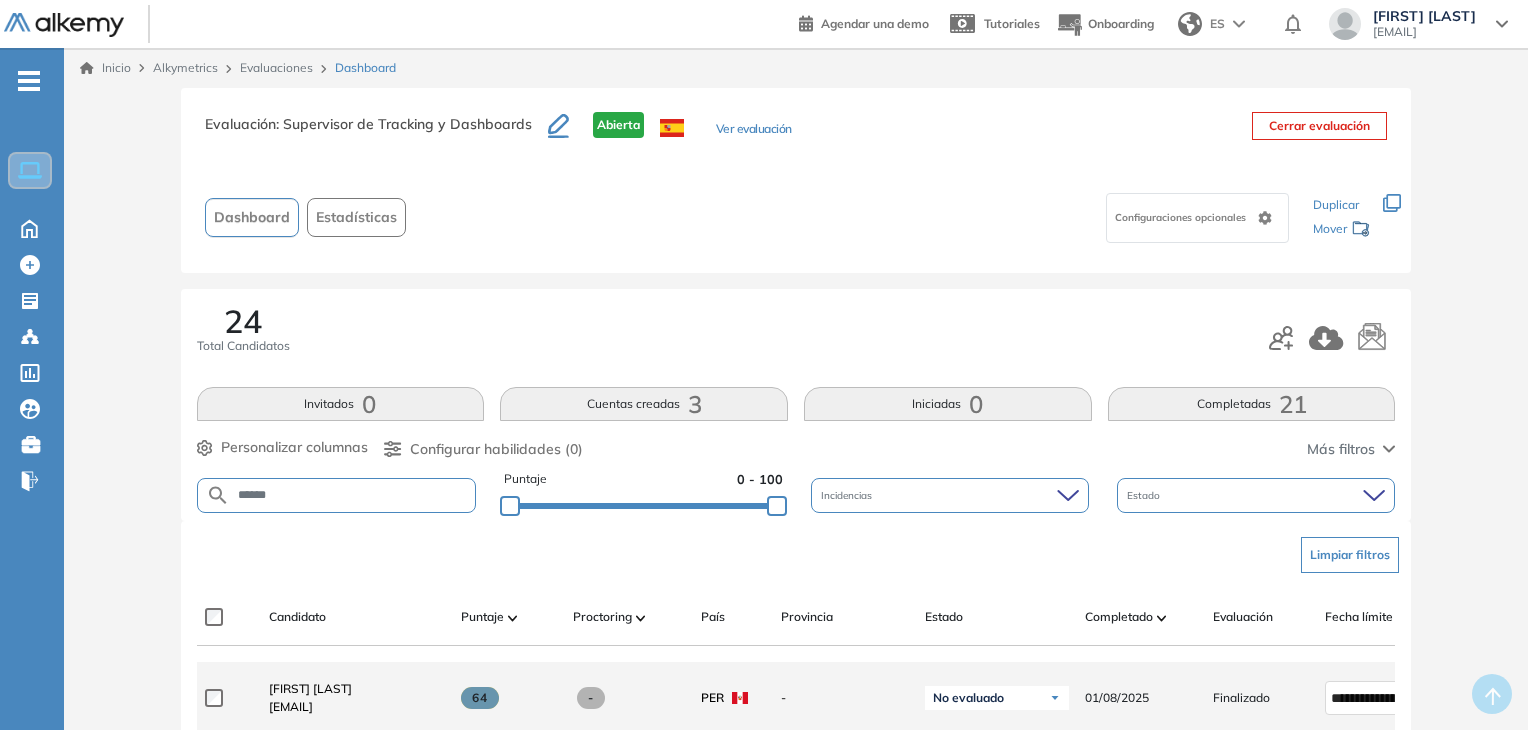 click on "[EMAIL]" at bounding box center (310, 707) 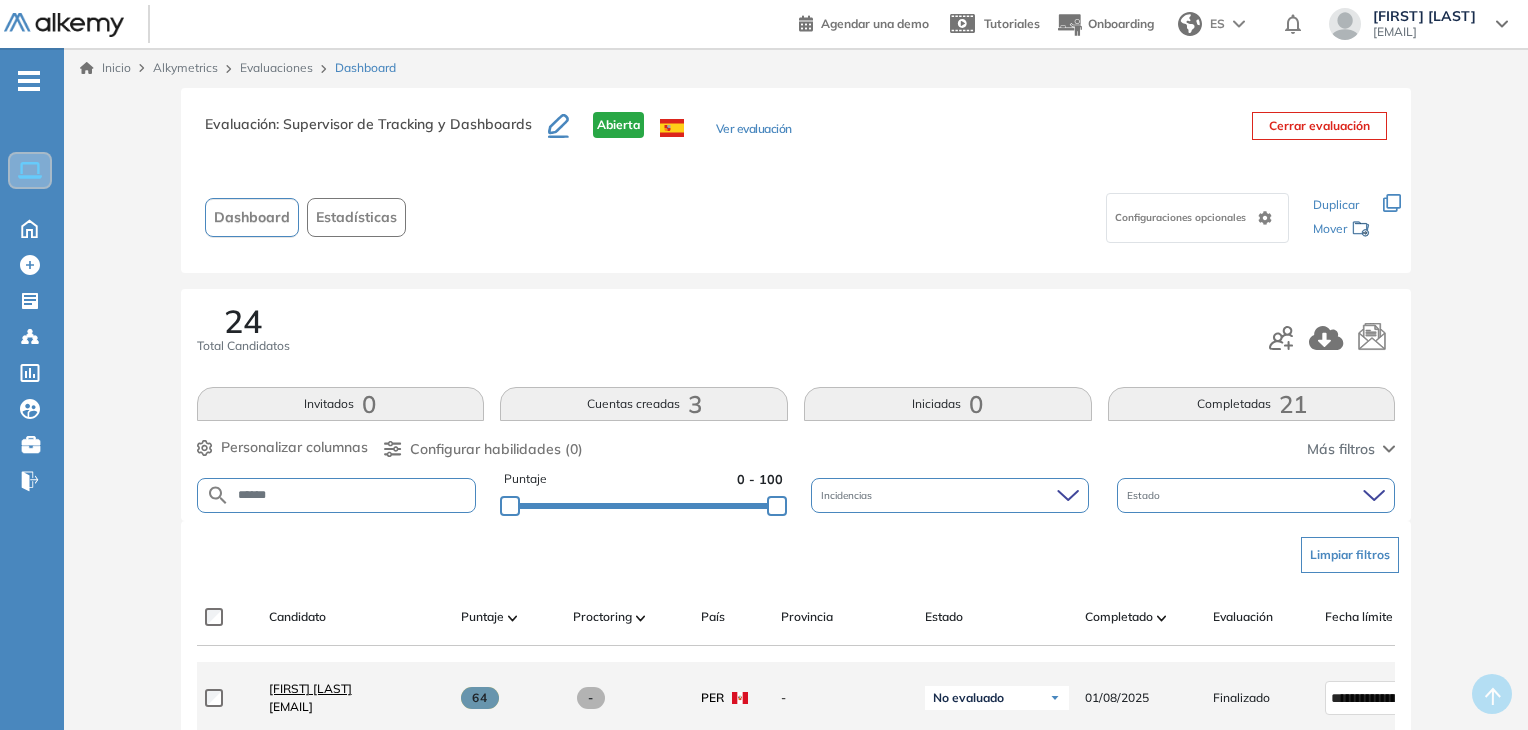 click on "[FIRST] [LAST]" at bounding box center [310, 688] 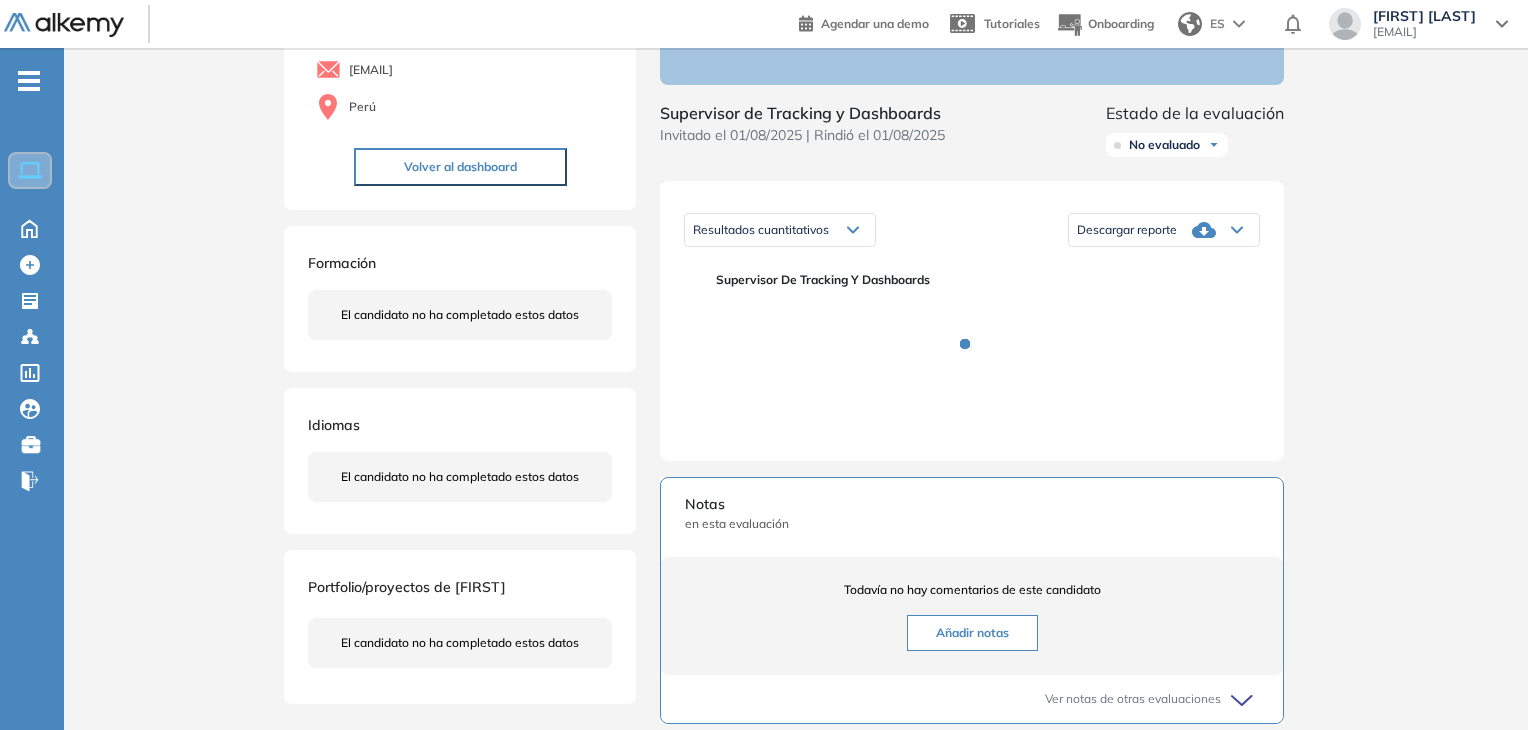 scroll, scrollTop: 196, scrollLeft: 0, axis: vertical 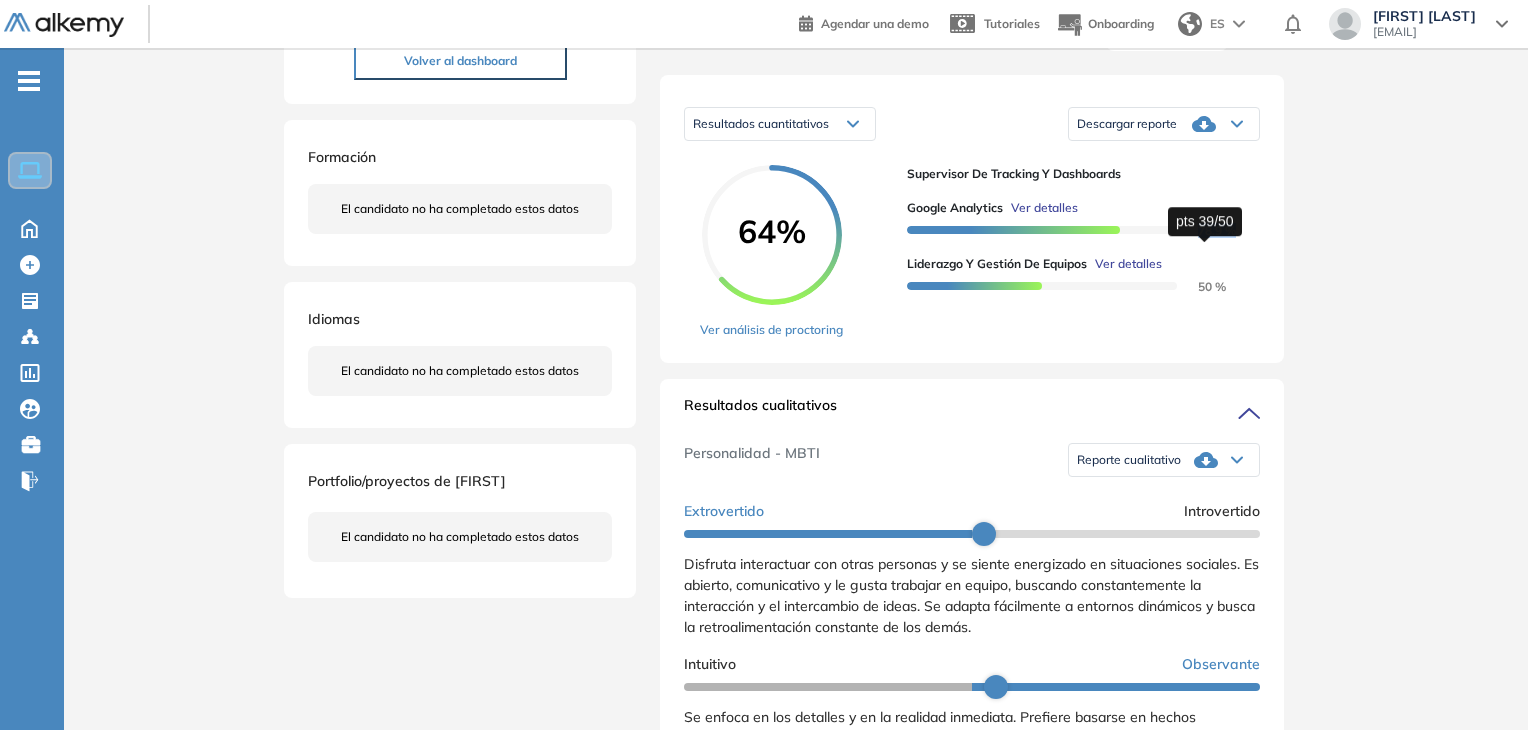 drag, startPoint x: 1199, startPoint y: 252, endPoint x: 1236, endPoint y: 251, distance: 37.01351 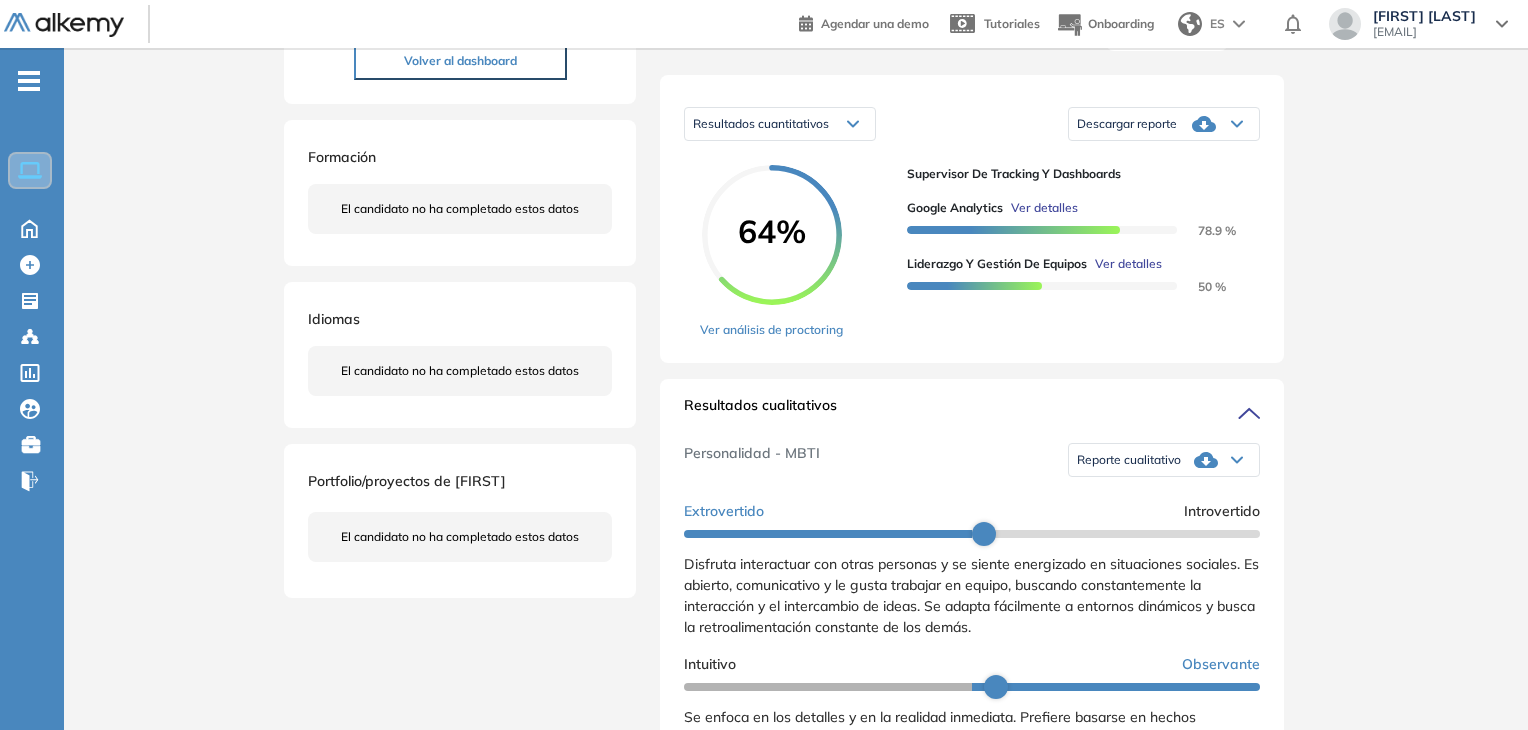 copy 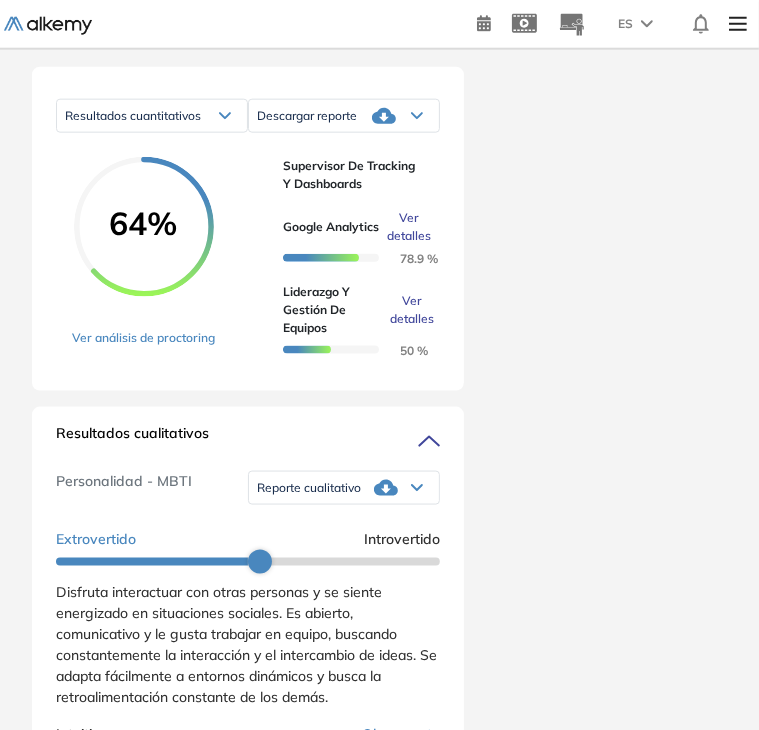 scroll, scrollTop: 1164, scrollLeft: 0, axis: vertical 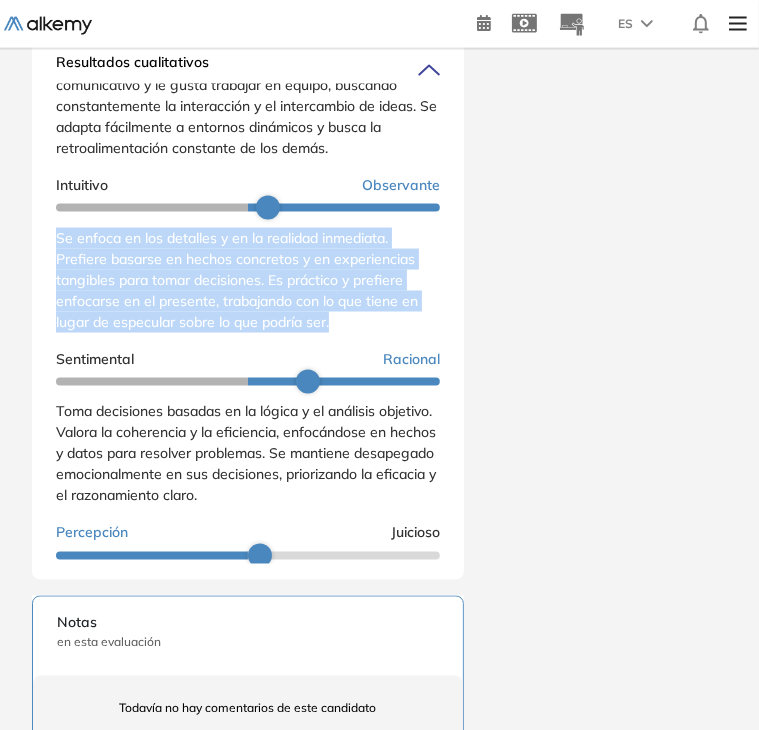 drag, startPoint x: 58, startPoint y: 243, endPoint x: 336, endPoint y: 331, distance: 291.5956 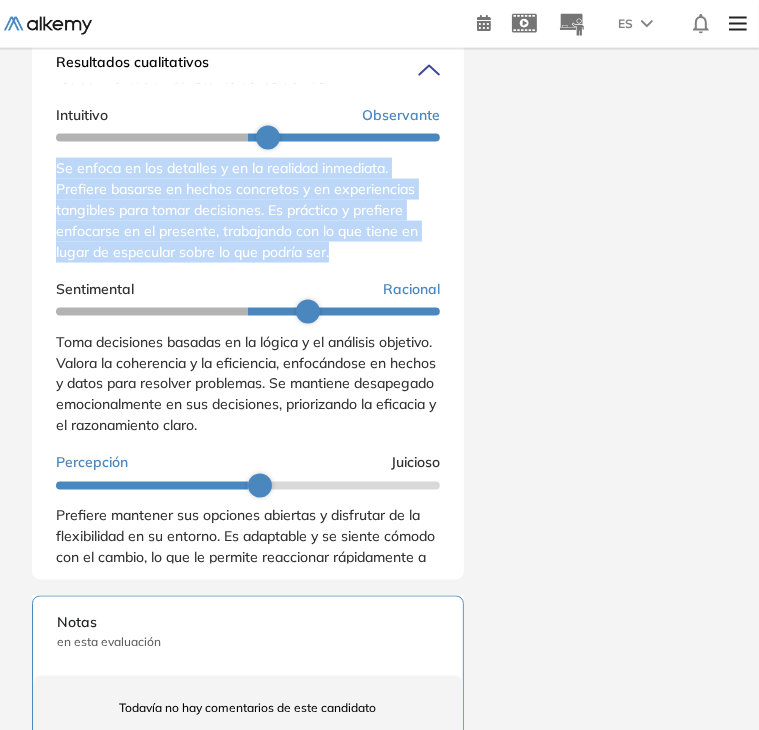 scroll, scrollTop: 250, scrollLeft: 0, axis: vertical 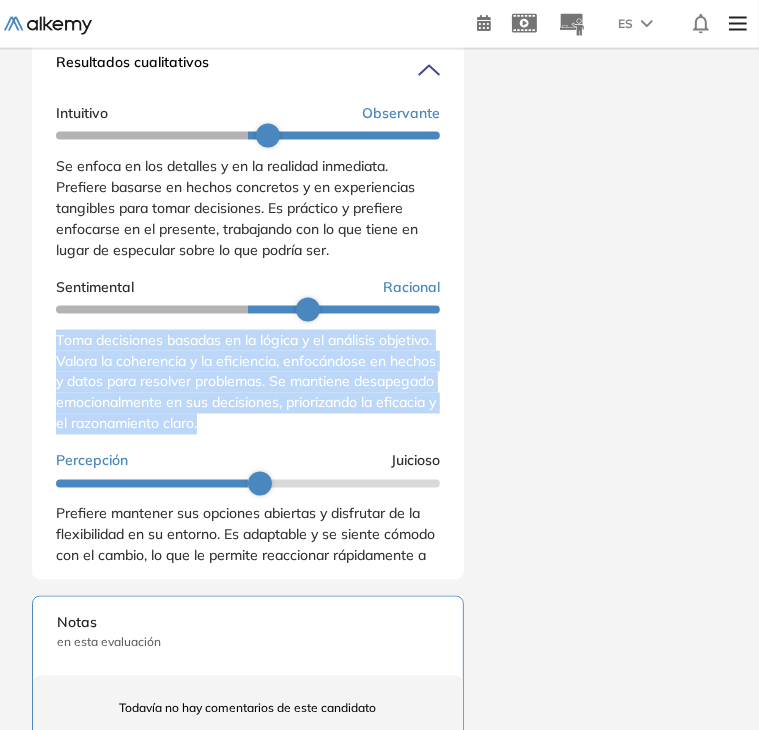 drag, startPoint x: 53, startPoint y: 346, endPoint x: 375, endPoint y: 427, distance: 332.03162 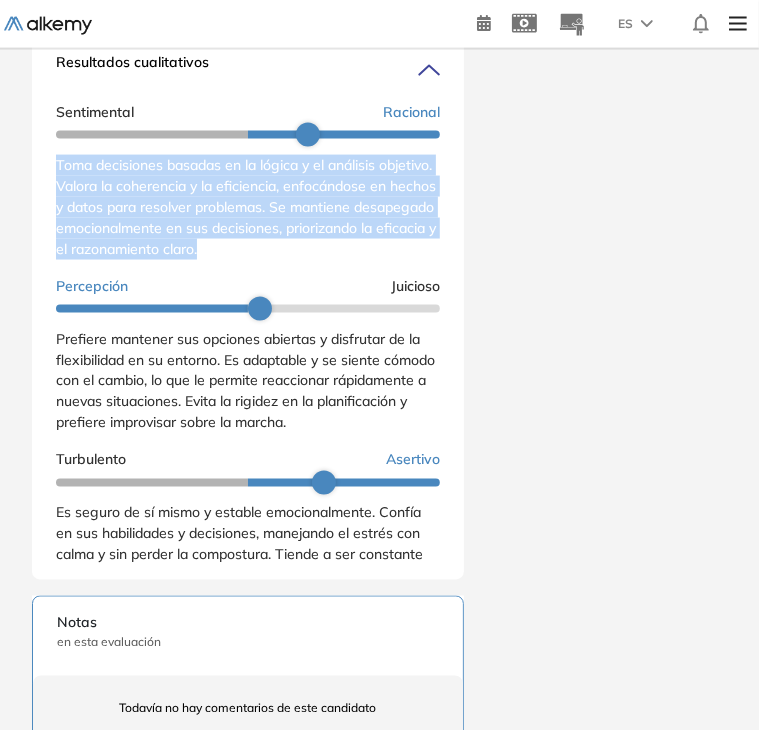 scroll, scrollTop: 426, scrollLeft: 0, axis: vertical 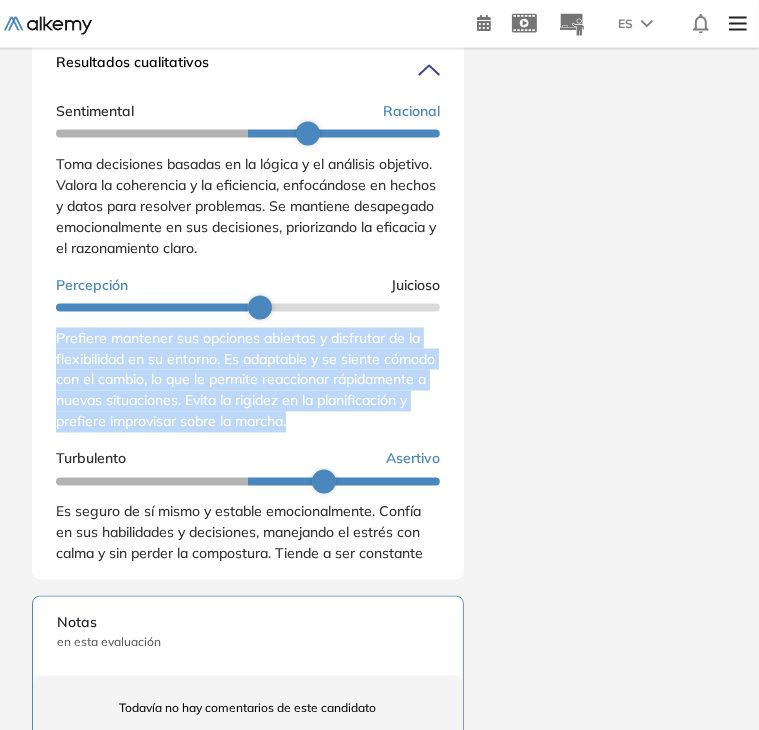 drag, startPoint x: 58, startPoint y: 349, endPoint x: 432, endPoint y: 427, distance: 382.04712 